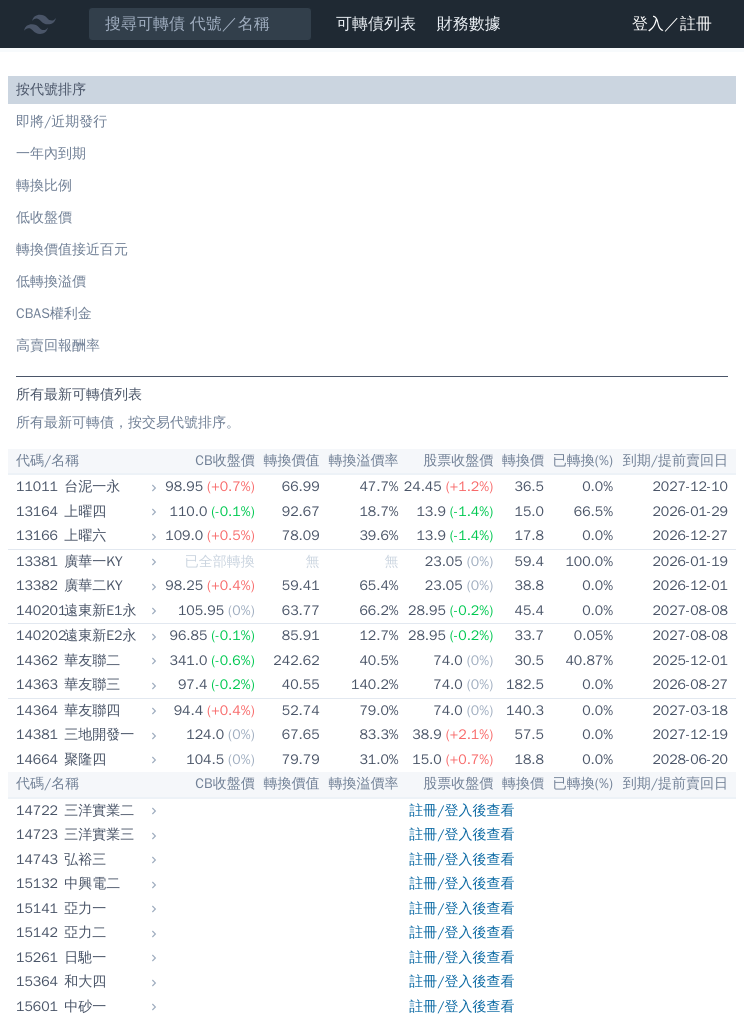 scroll, scrollTop: 1105, scrollLeft: 0, axis: vertical 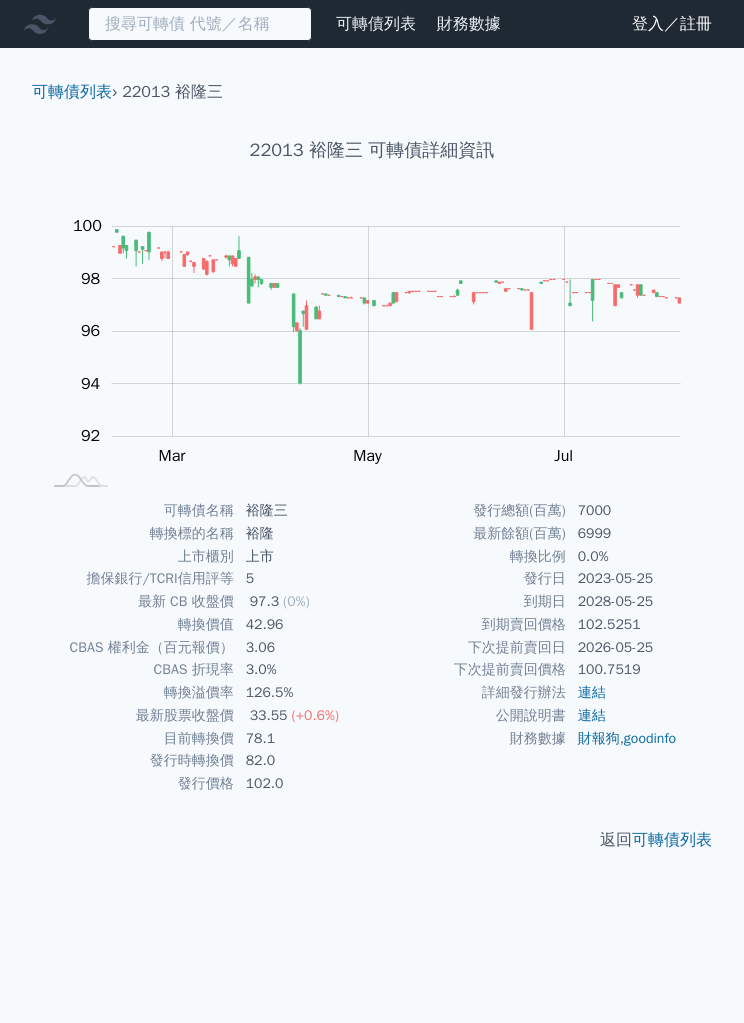 click at bounding box center (200, 24) 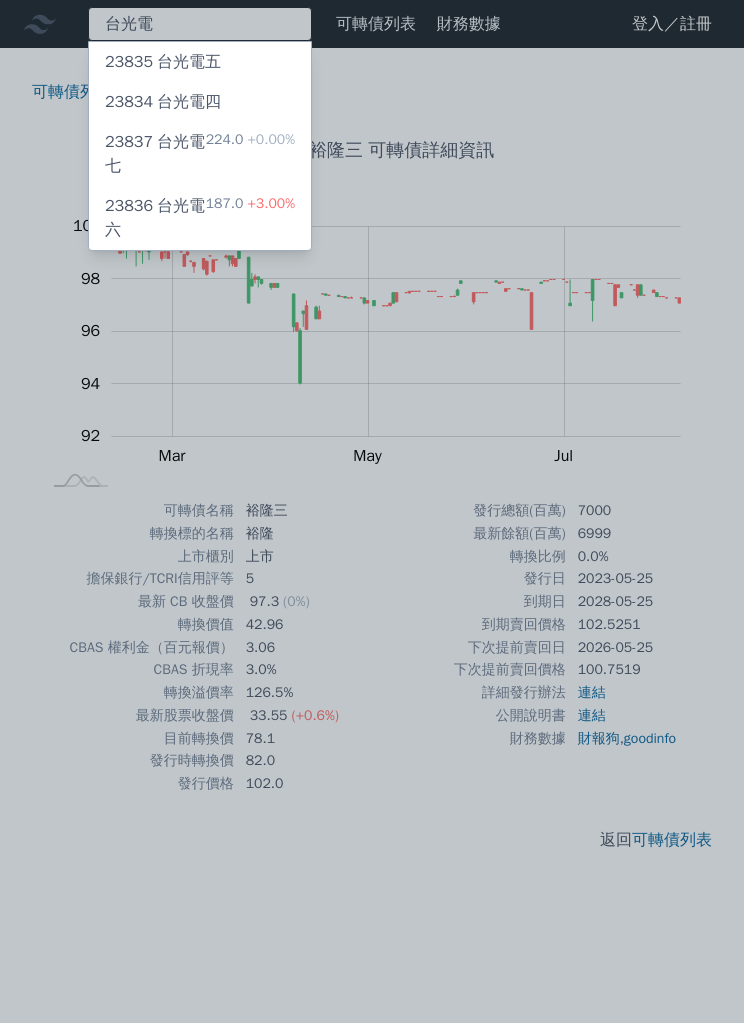 type on "台光電" 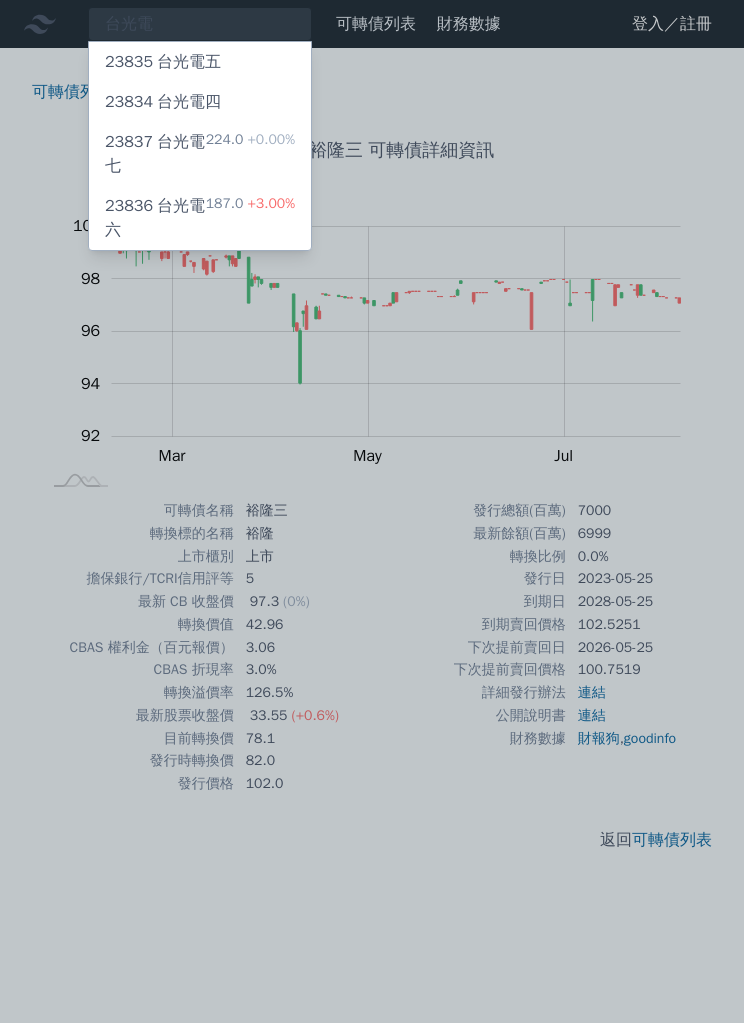 click on "23835" at bounding box center [129, 62] 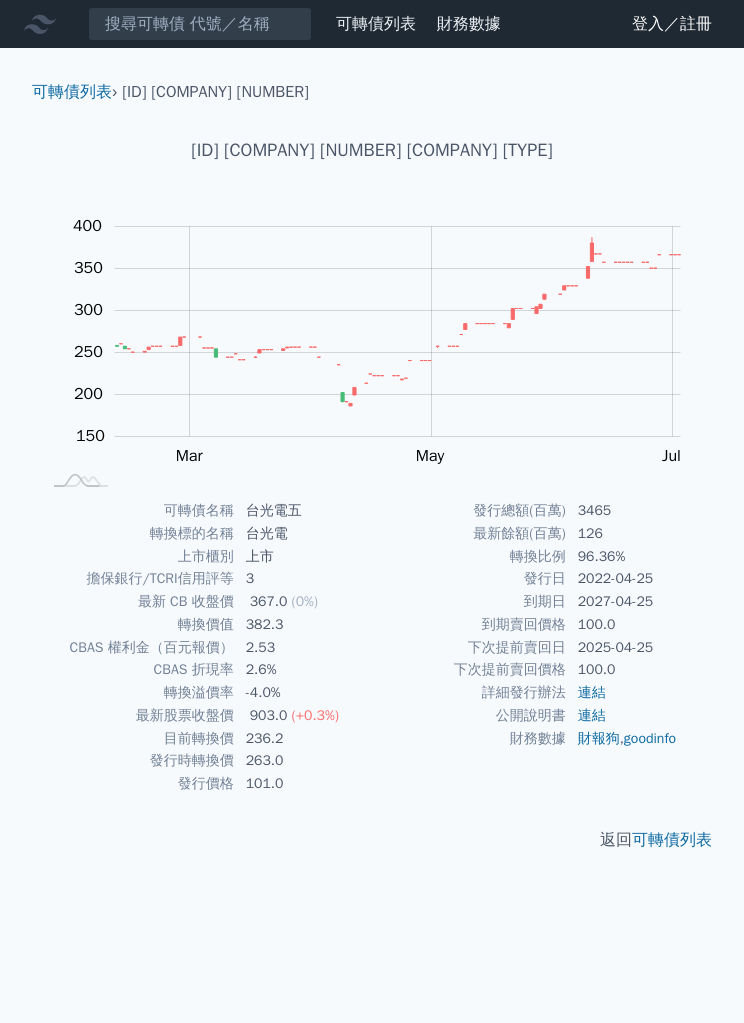 click on "23835 台光電五" at bounding box center [215, 92] 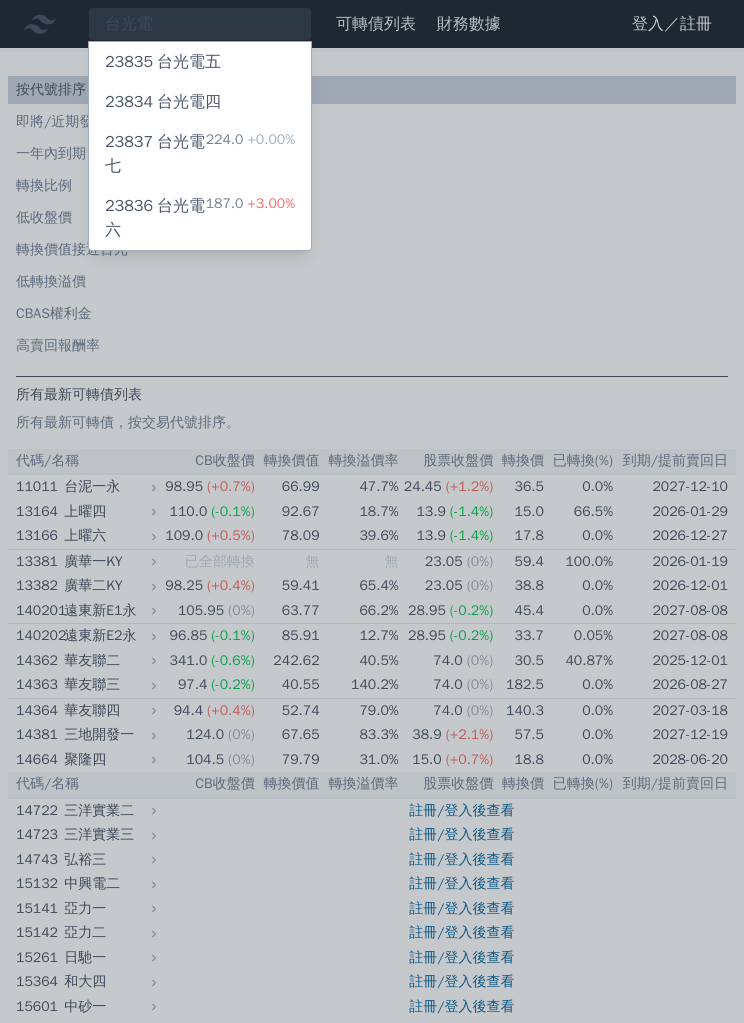 type on "台光電" 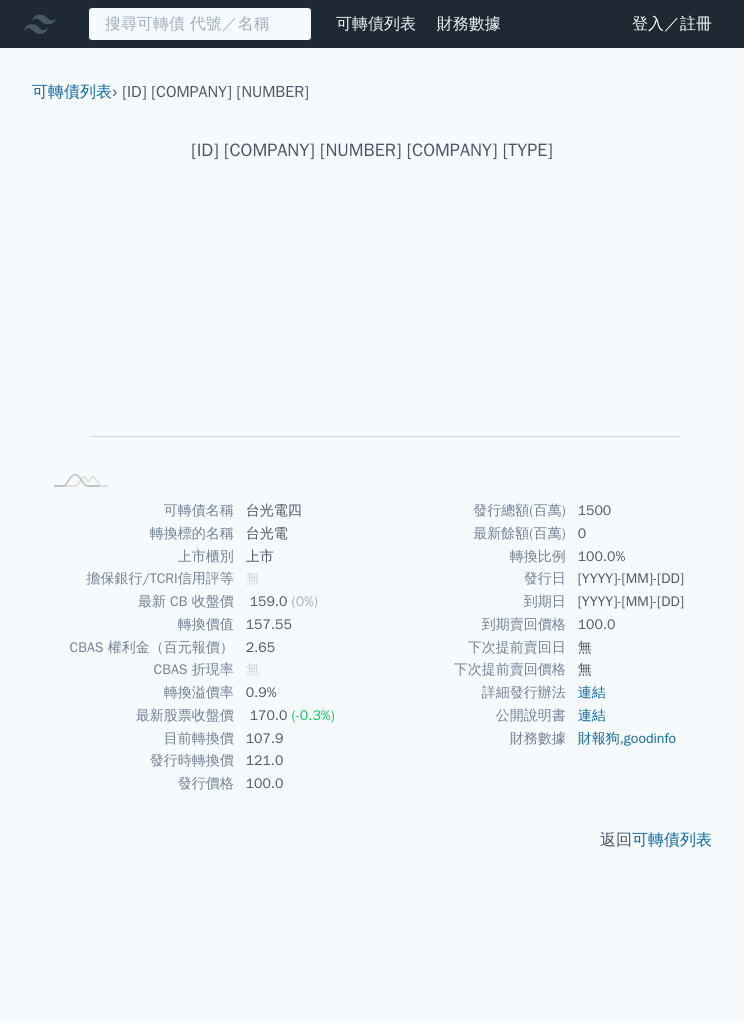 click at bounding box center (200, 24) 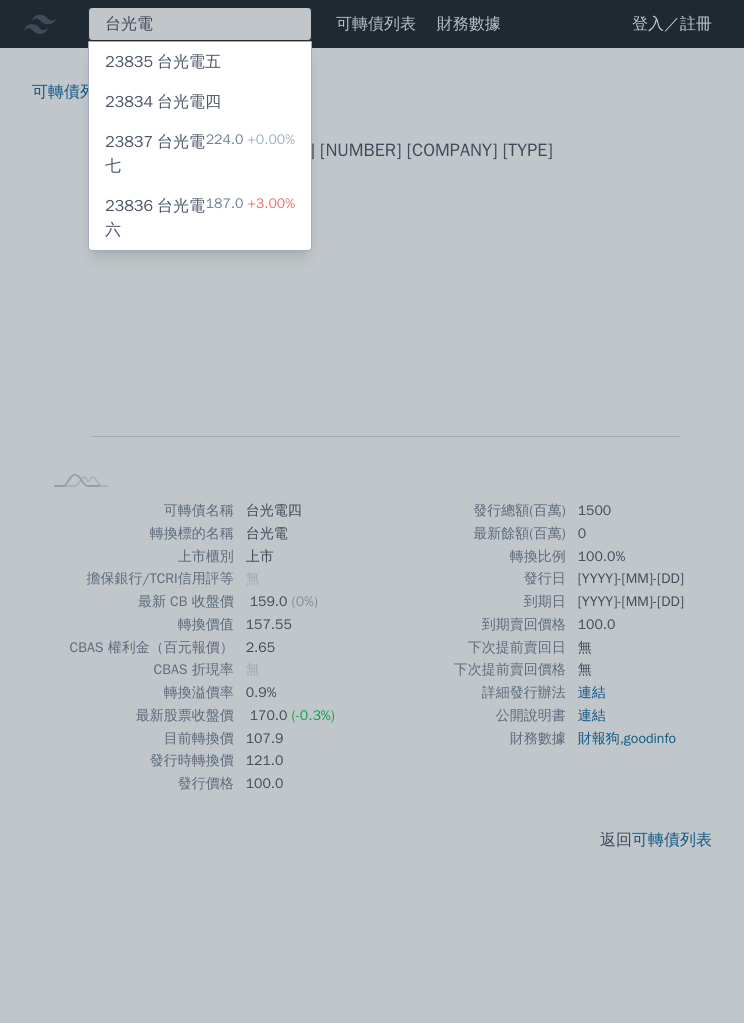 type on "台光電" 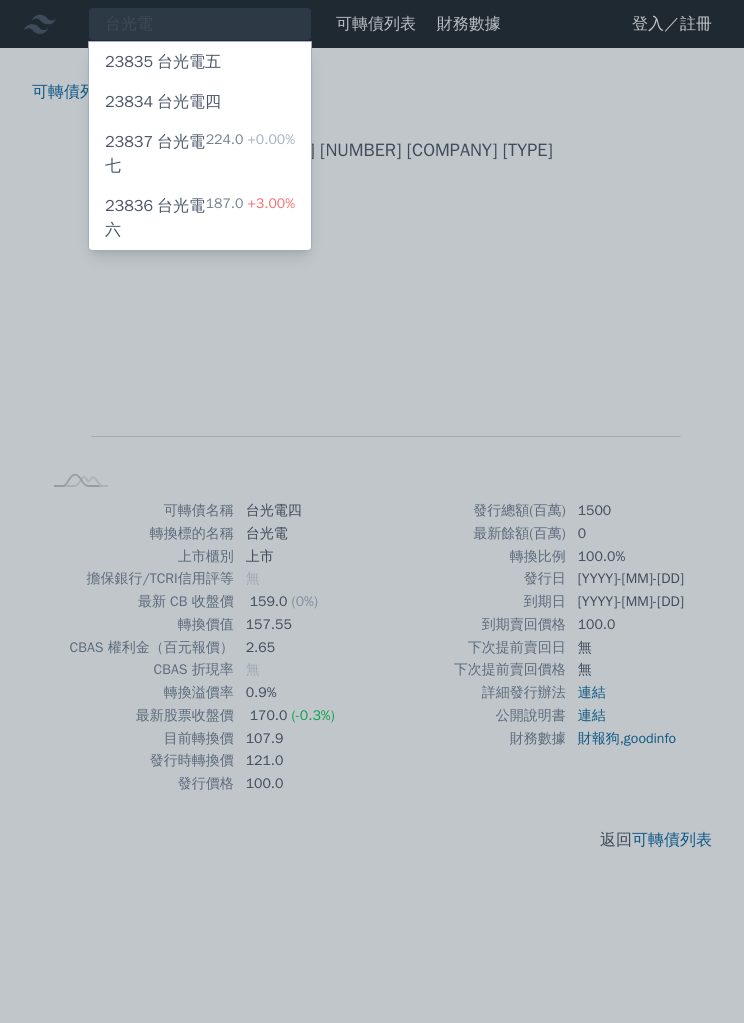 click on "23836" at bounding box center [129, 206] 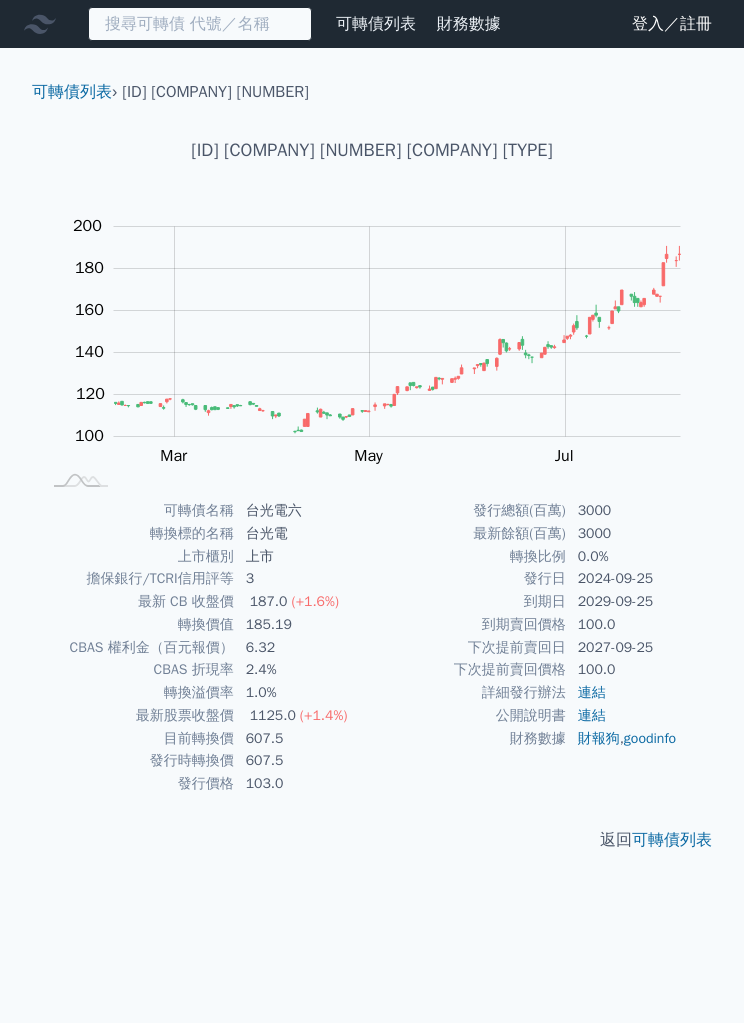 click at bounding box center [200, 24] 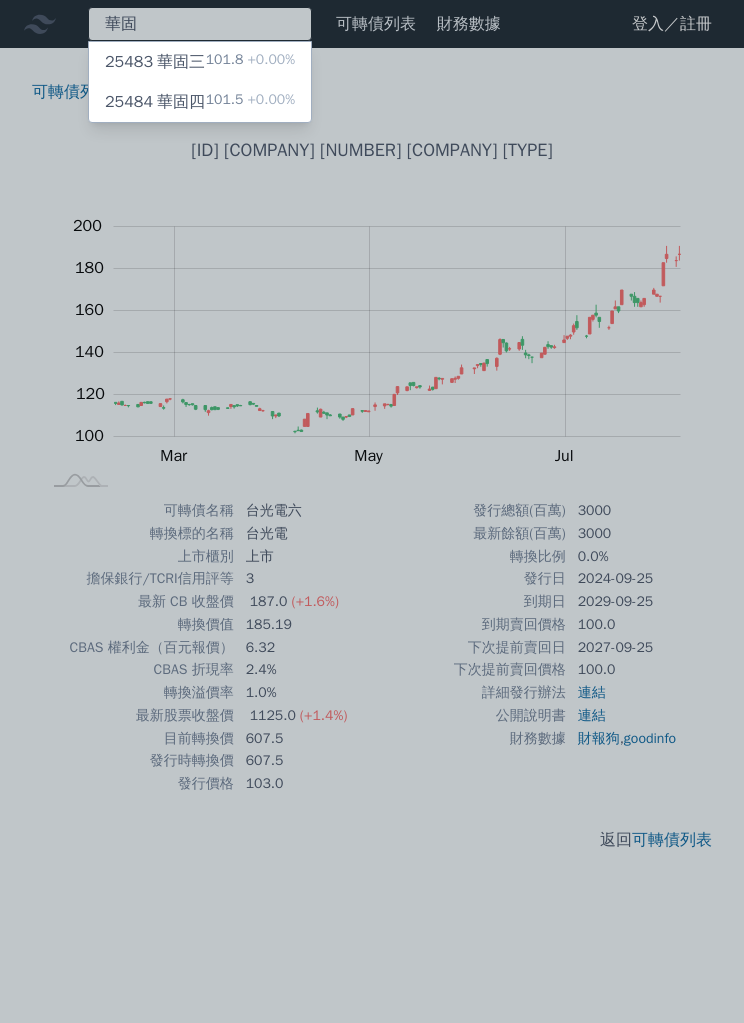type on "華固" 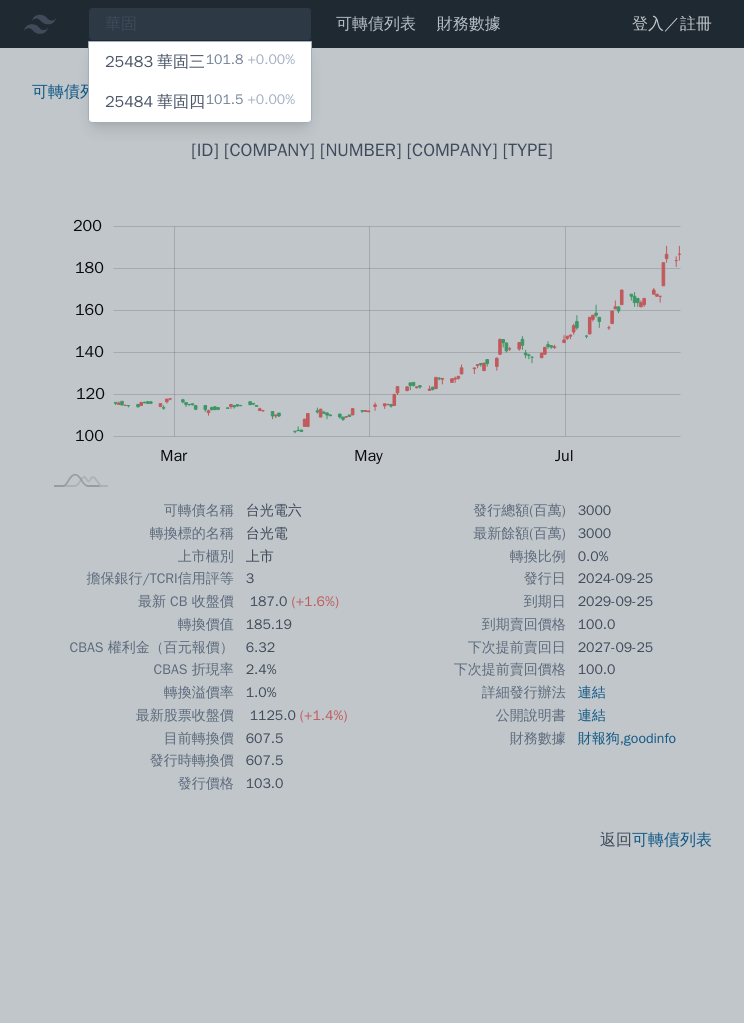 click on "25483" at bounding box center [129, 62] 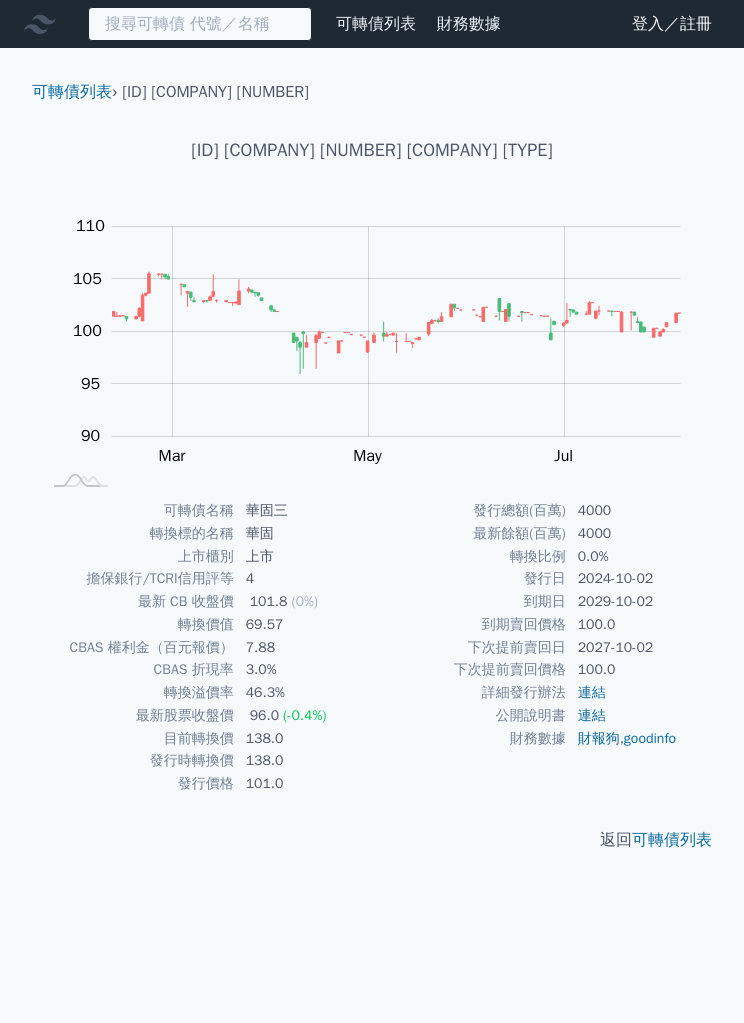 click at bounding box center [200, 24] 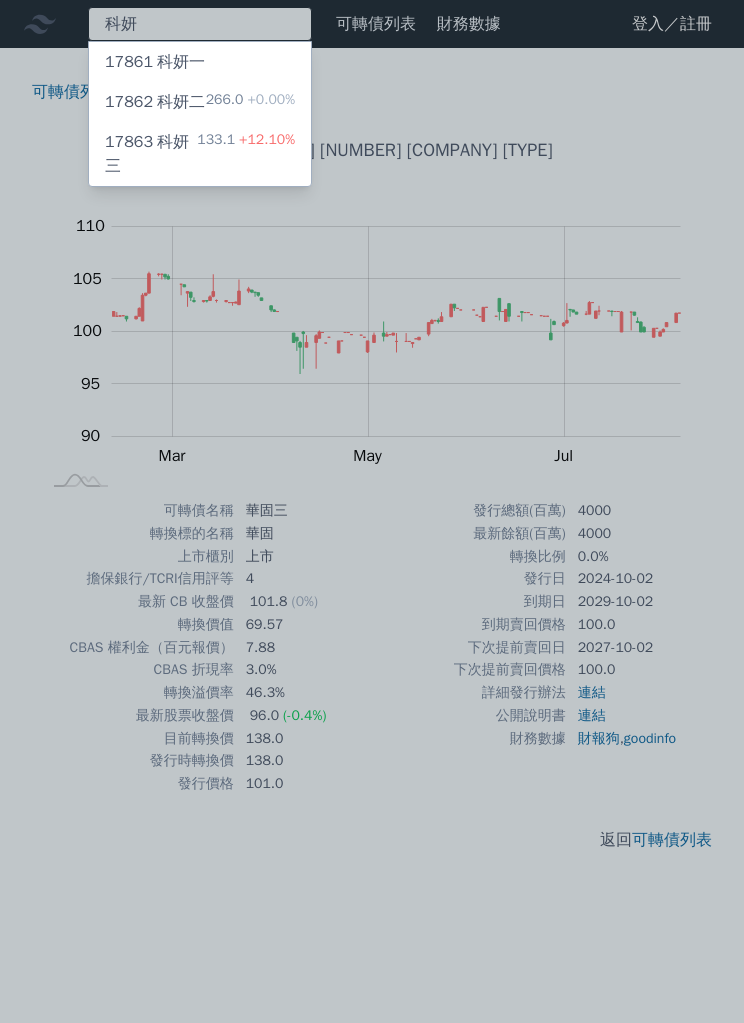 type on "科妍" 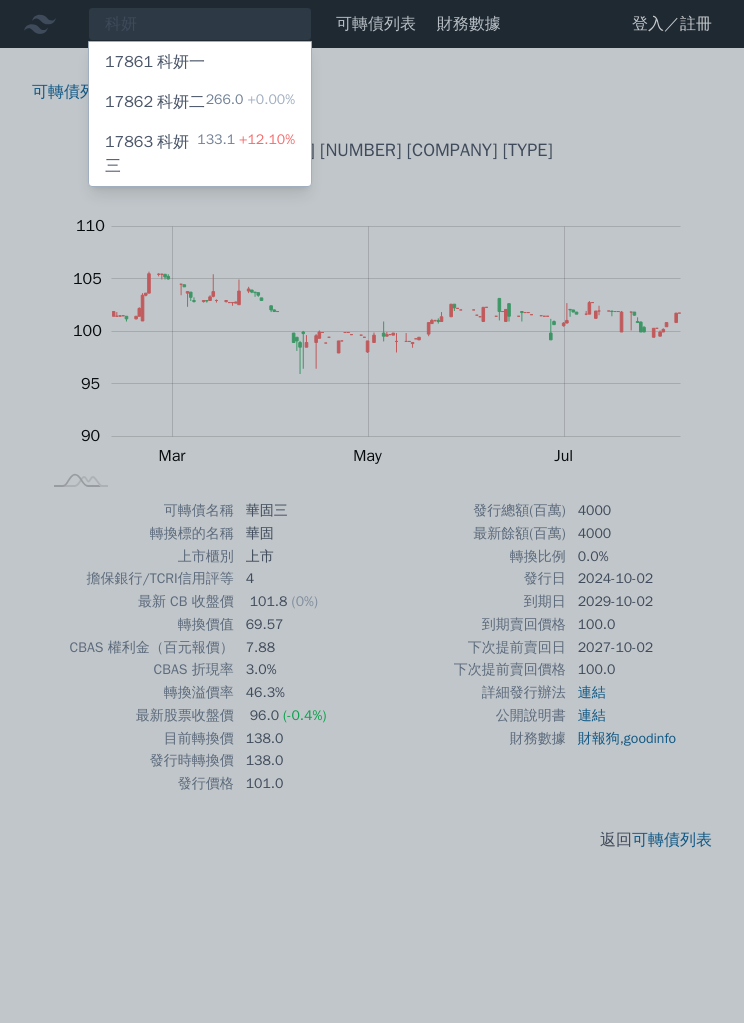 click on "266.0 +0.00%" at bounding box center (250, 102) 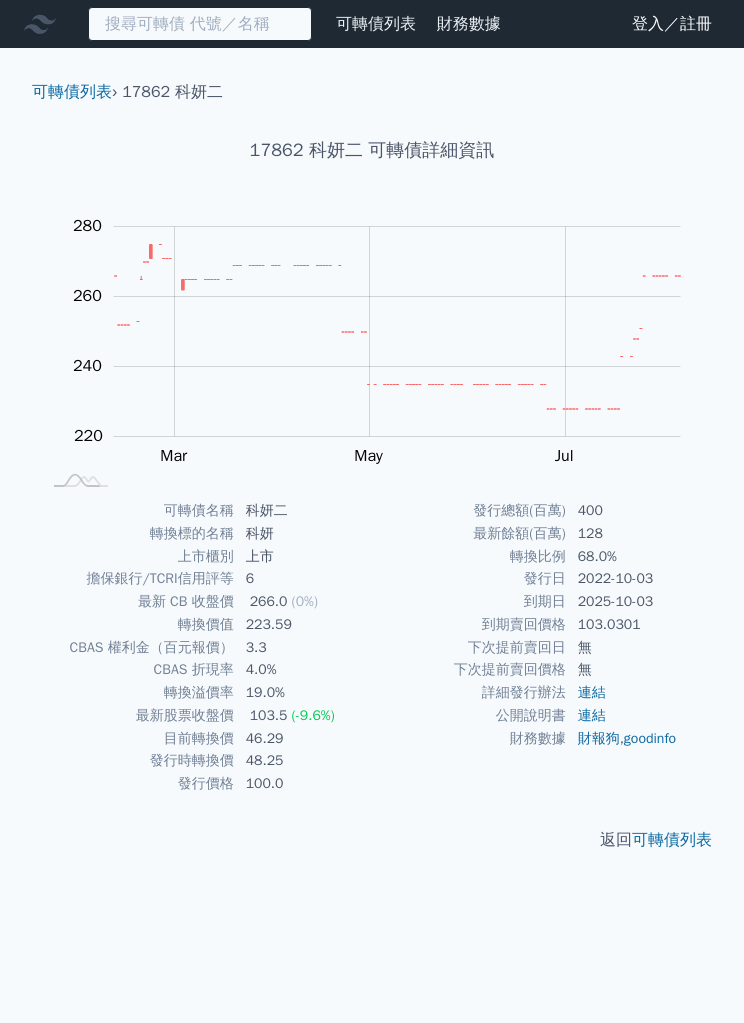 click at bounding box center [200, 24] 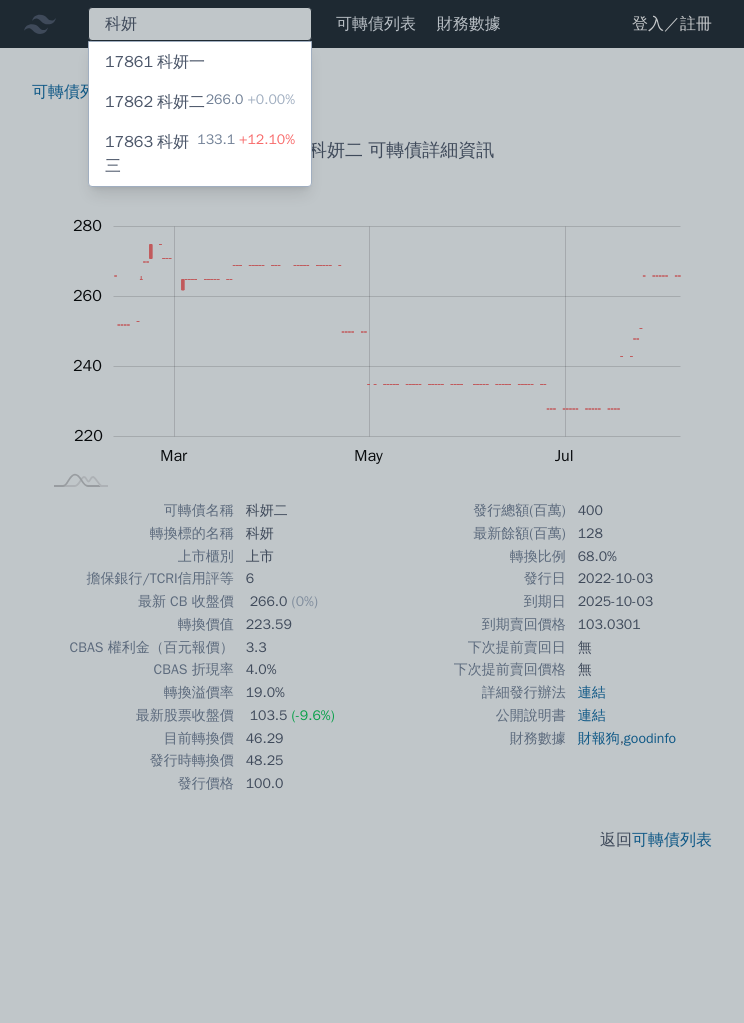 type on "科妍" 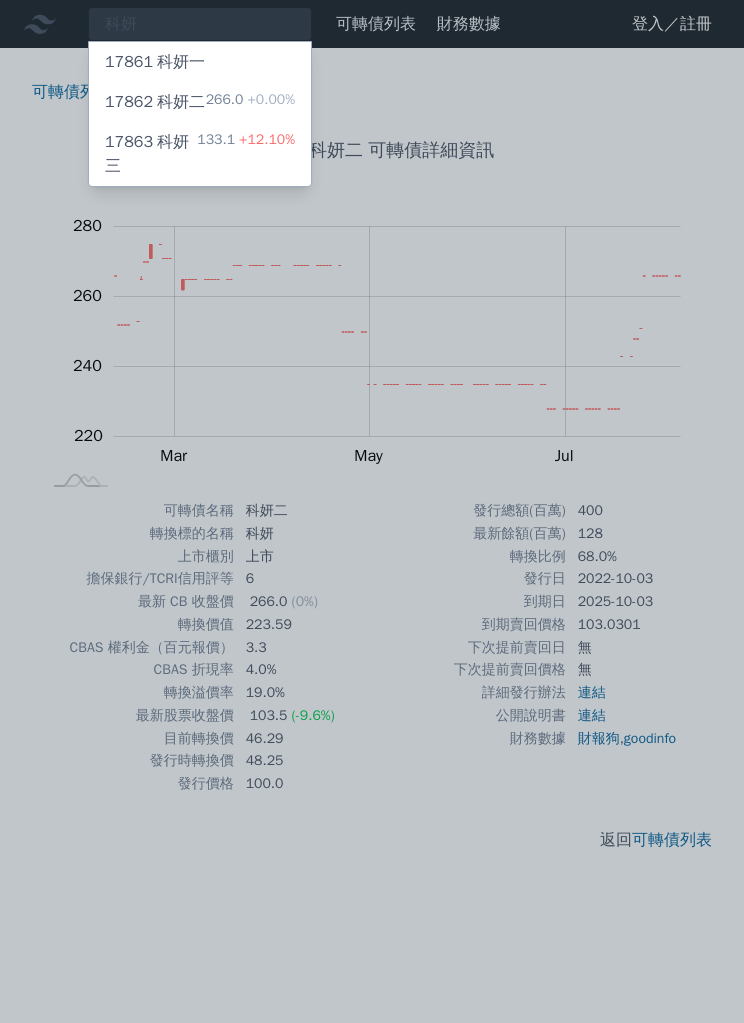 click on "17863 科妍三" at bounding box center (151, 154) 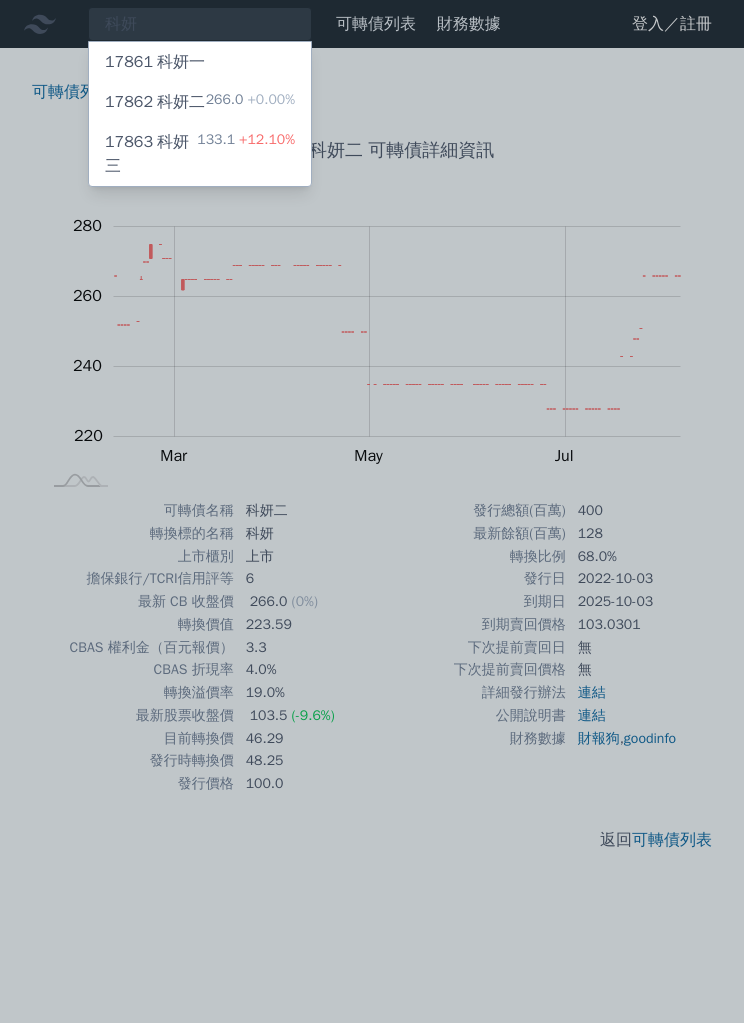 click at bounding box center (372, 511) 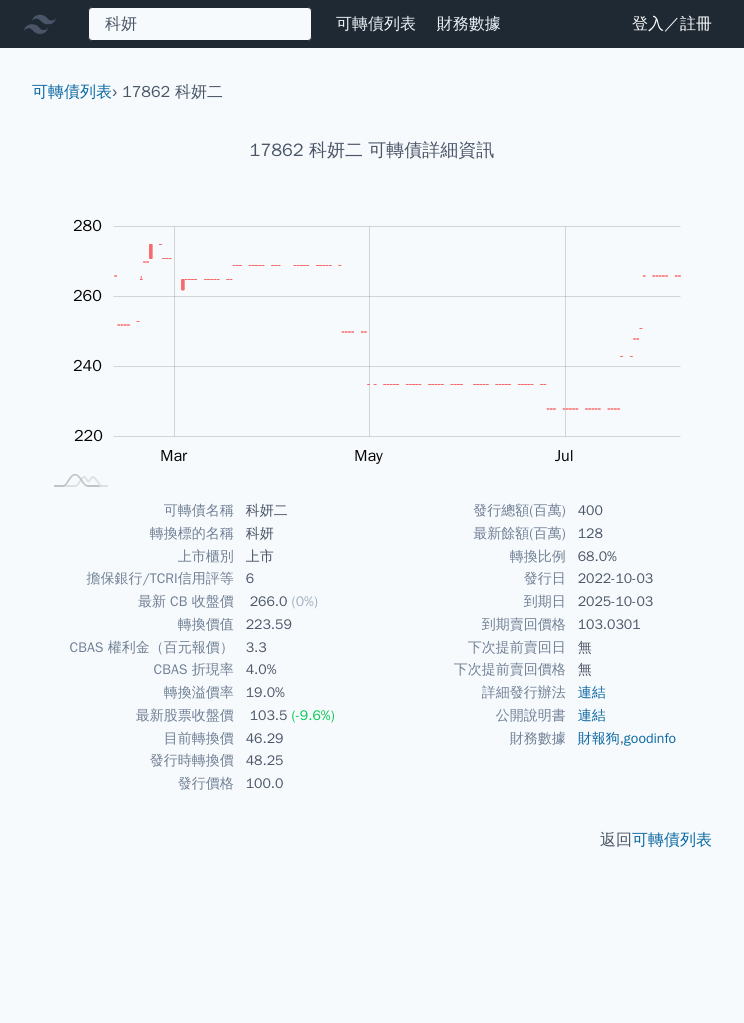 click on "科妍
17861 科妍一
17862 科妍二
266.0 +0.00%
17863 科妍三
133.1 +12.10%" at bounding box center [200, 24] 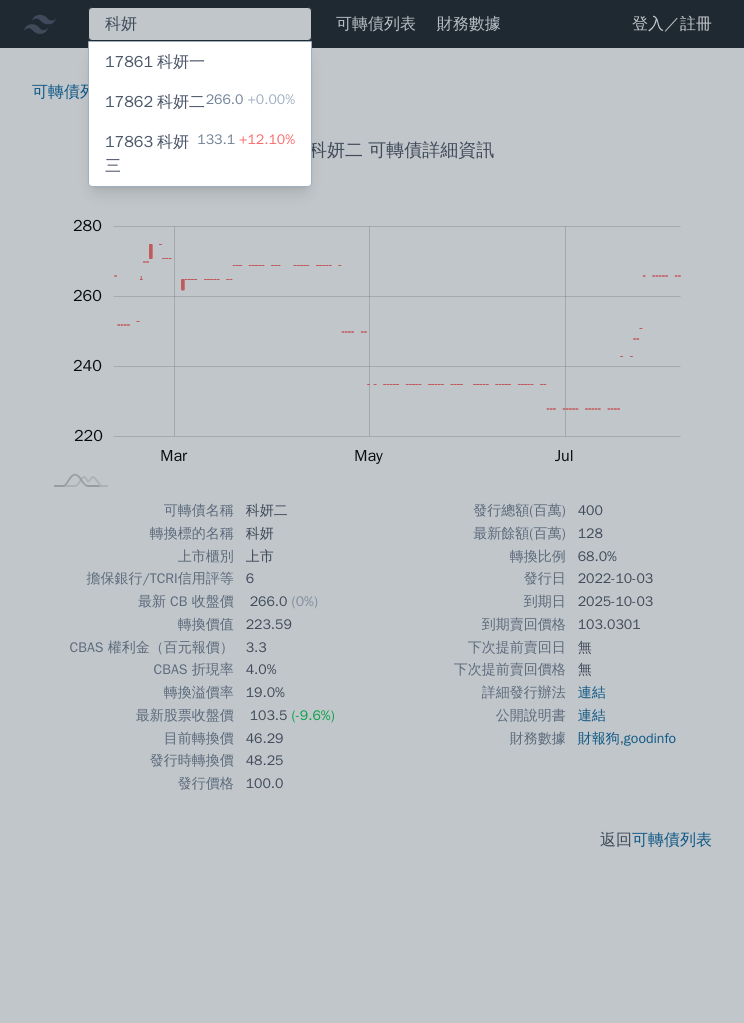 type on "科" 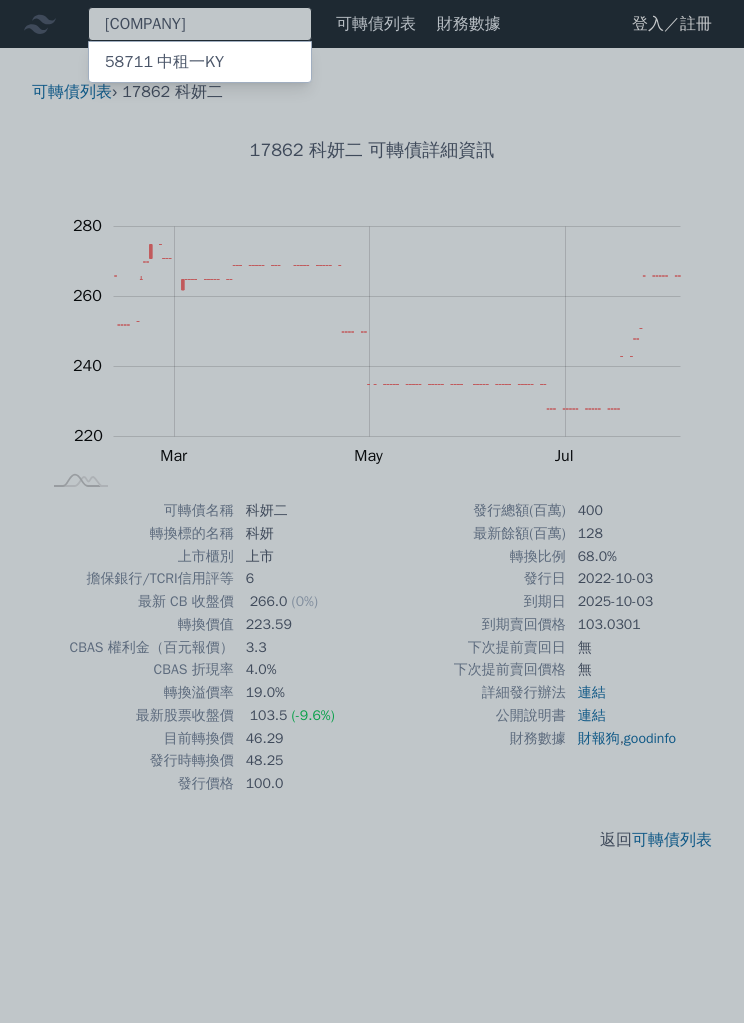 type on "中租" 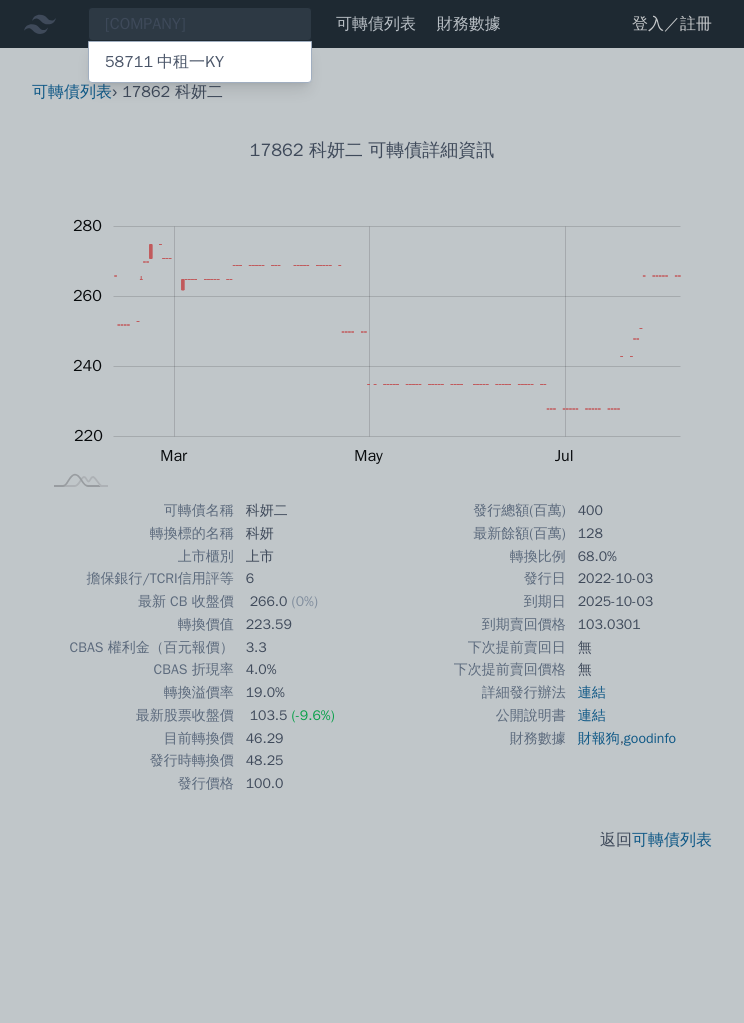 click on "58711" at bounding box center [129, 62] 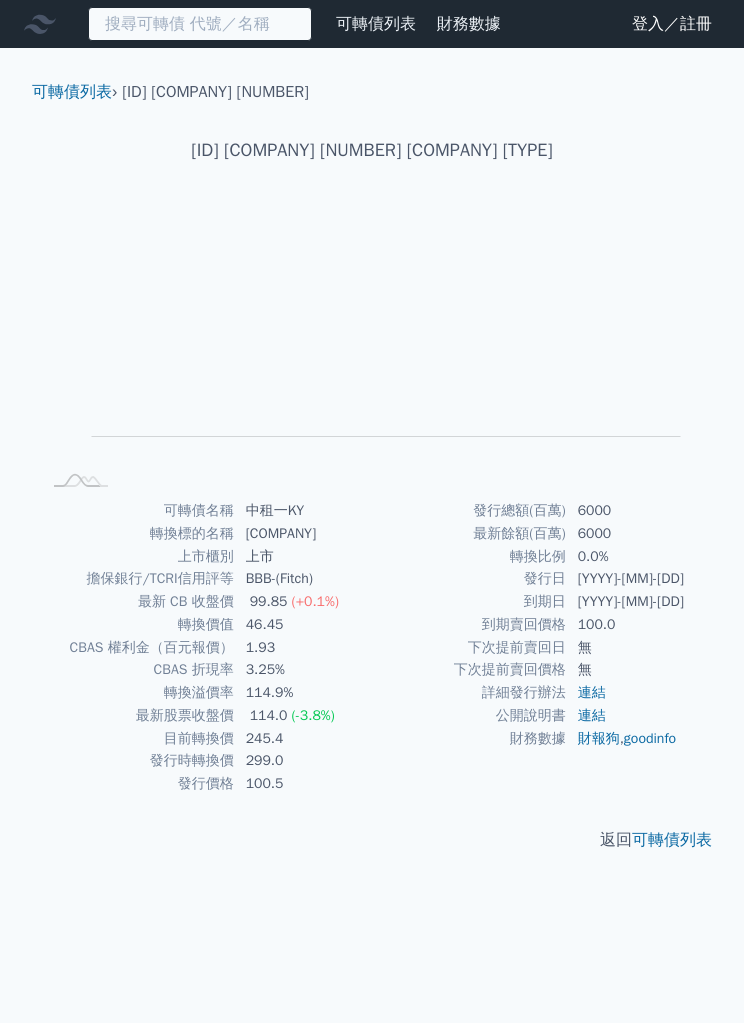 click at bounding box center [200, 24] 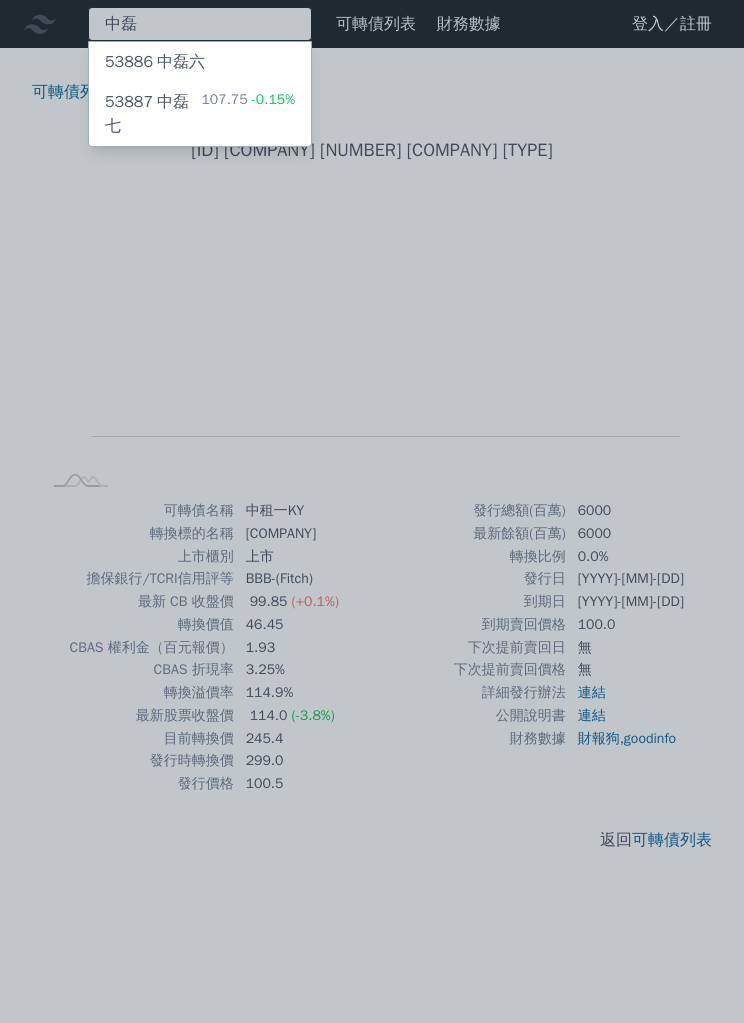 type on "中磊" 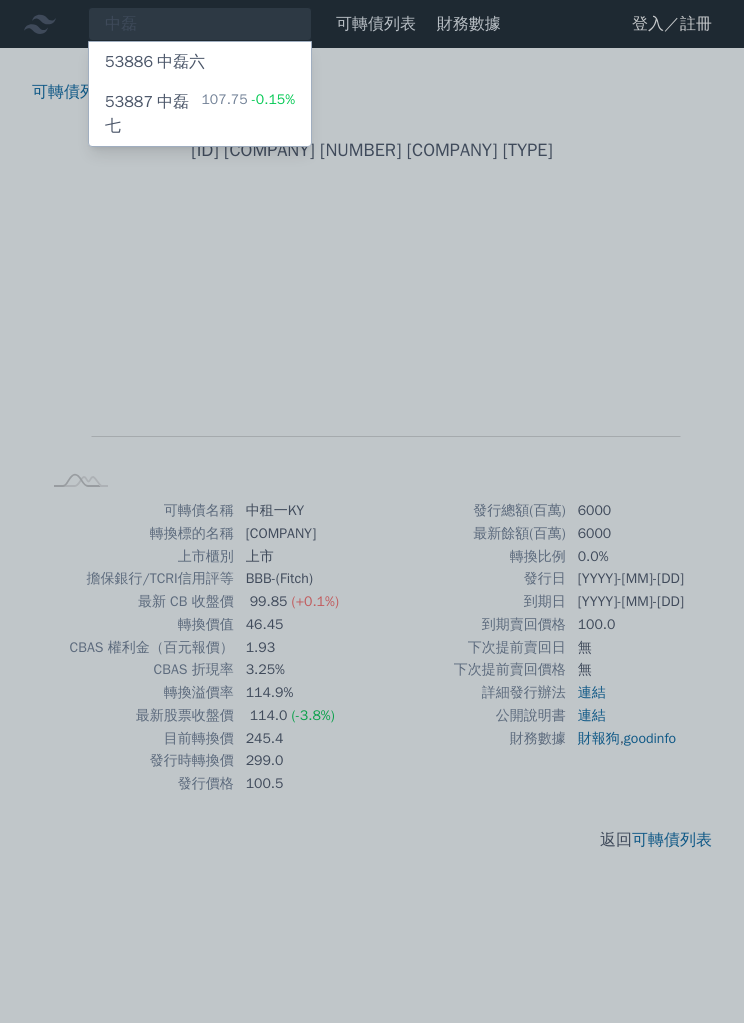 click on "53886" at bounding box center [129, 62] 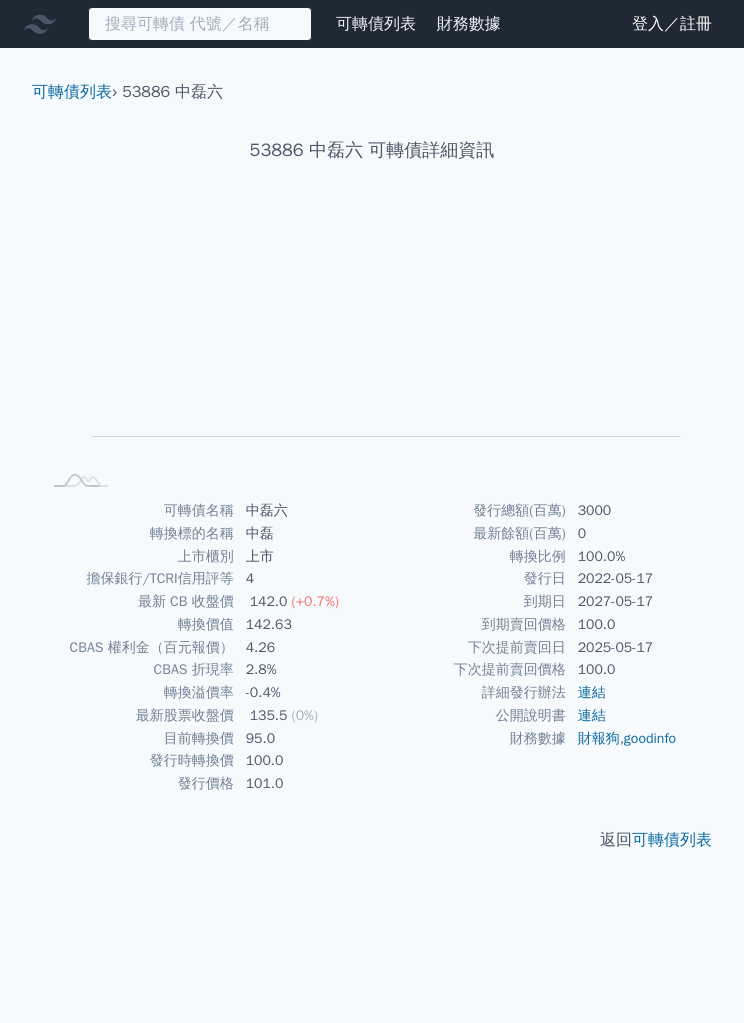 click at bounding box center [200, 24] 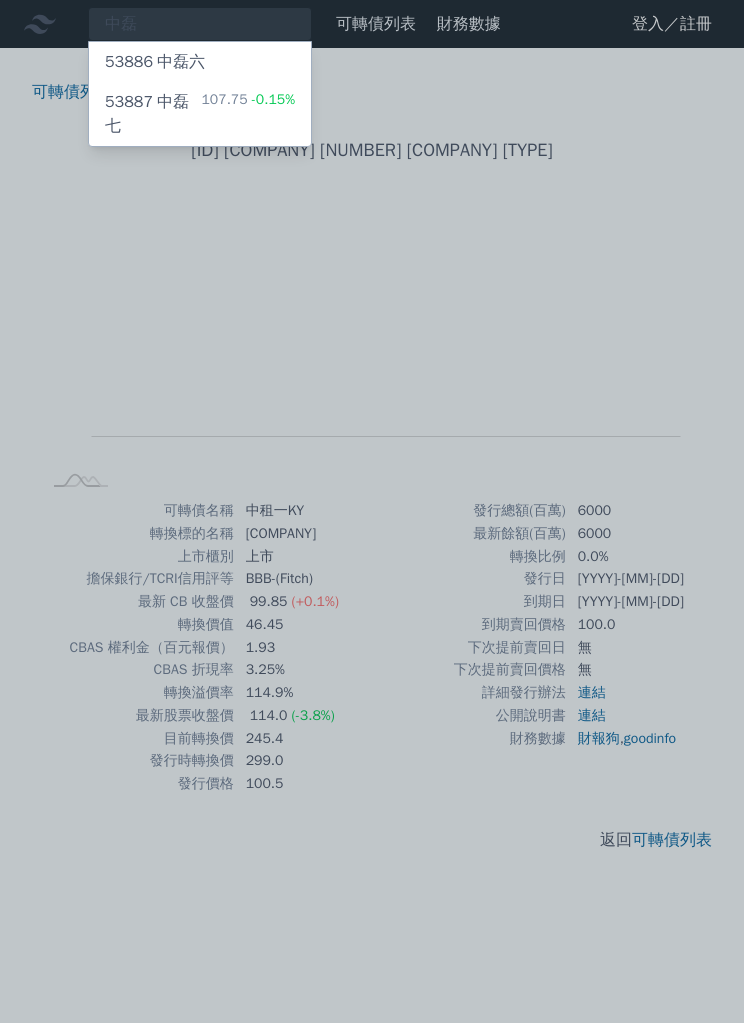 click on "53887" at bounding box center [129, 102] 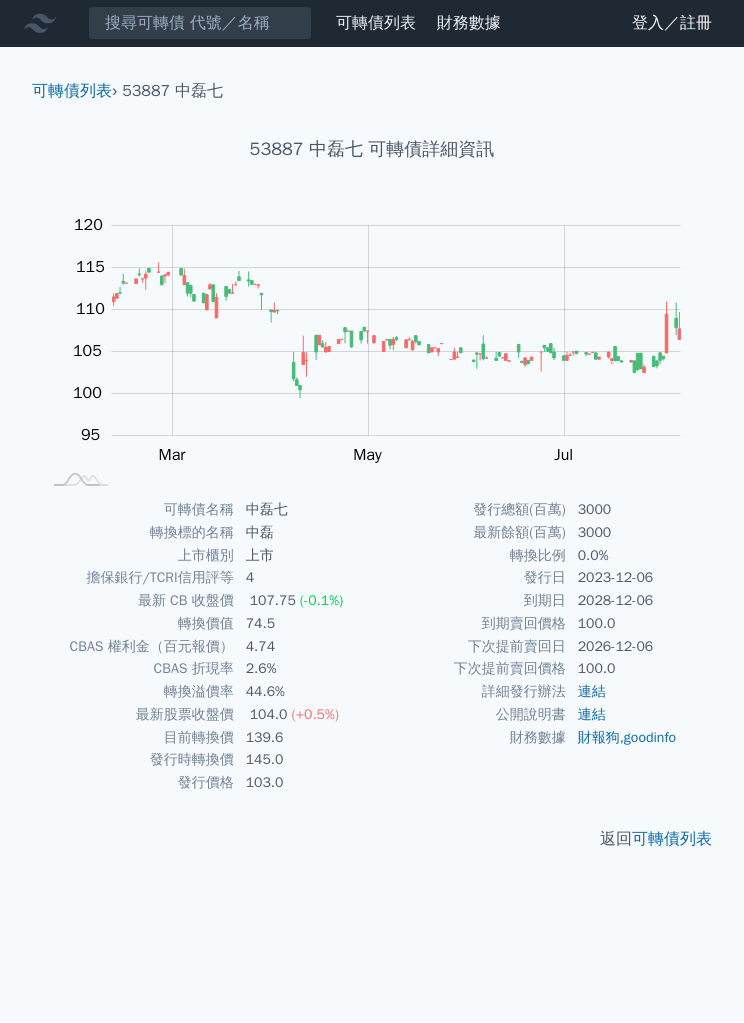 scroll, scrollTop: 66, scrollLeft: 0, axis: vertical 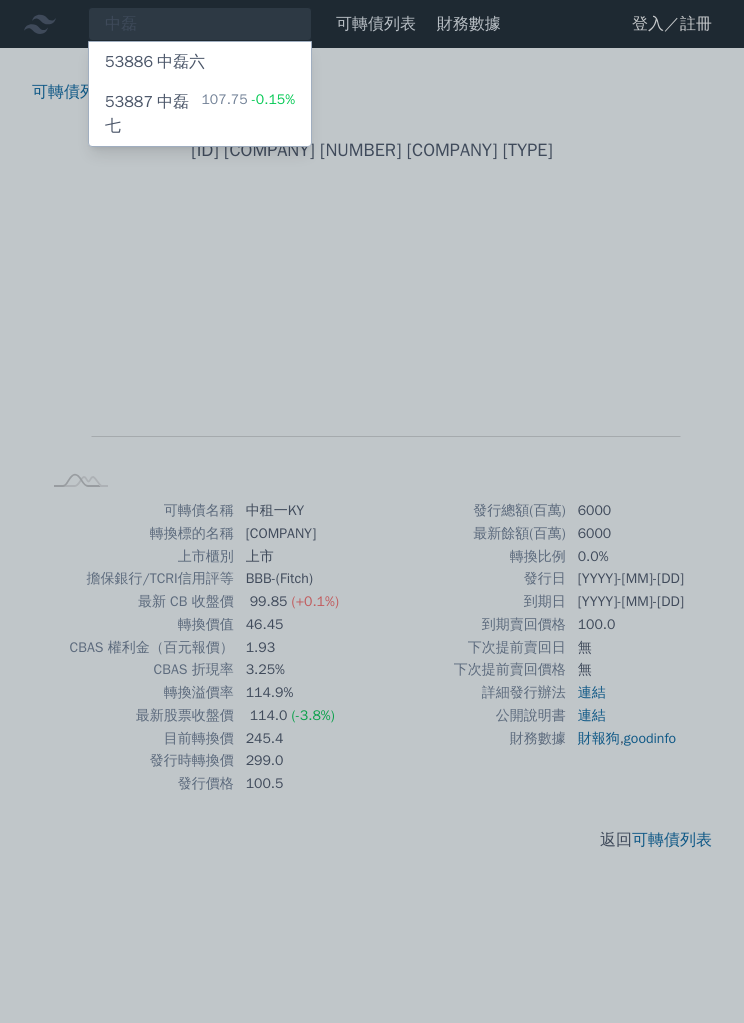 click at bounding box center (372, 511) 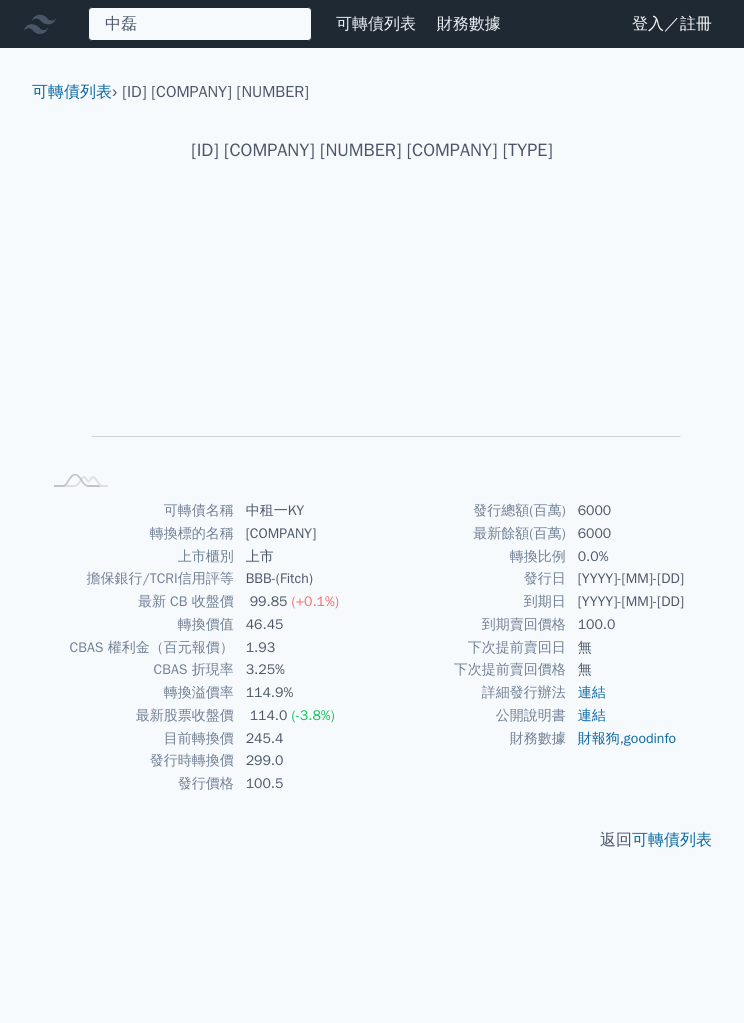 click on "中磊
53886 中磊六
53887 中磊七
107.75 -0.15%" at bounding box center [200, 24] 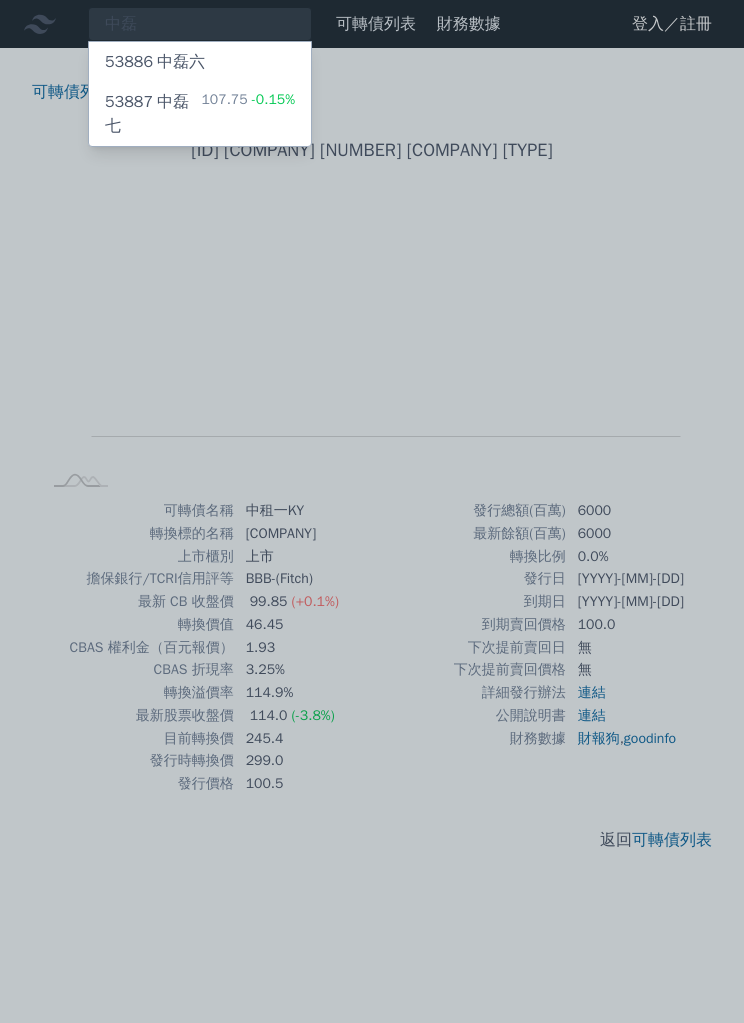 click at bounding box center (372, 511) 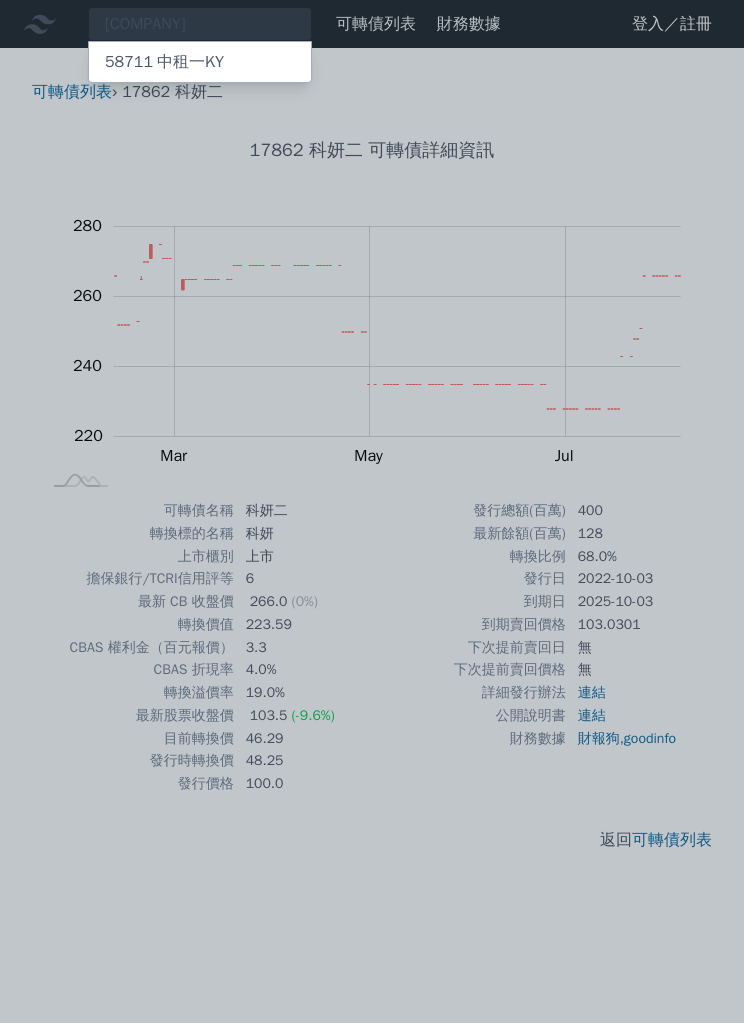 click at bounding box center (372, 511) 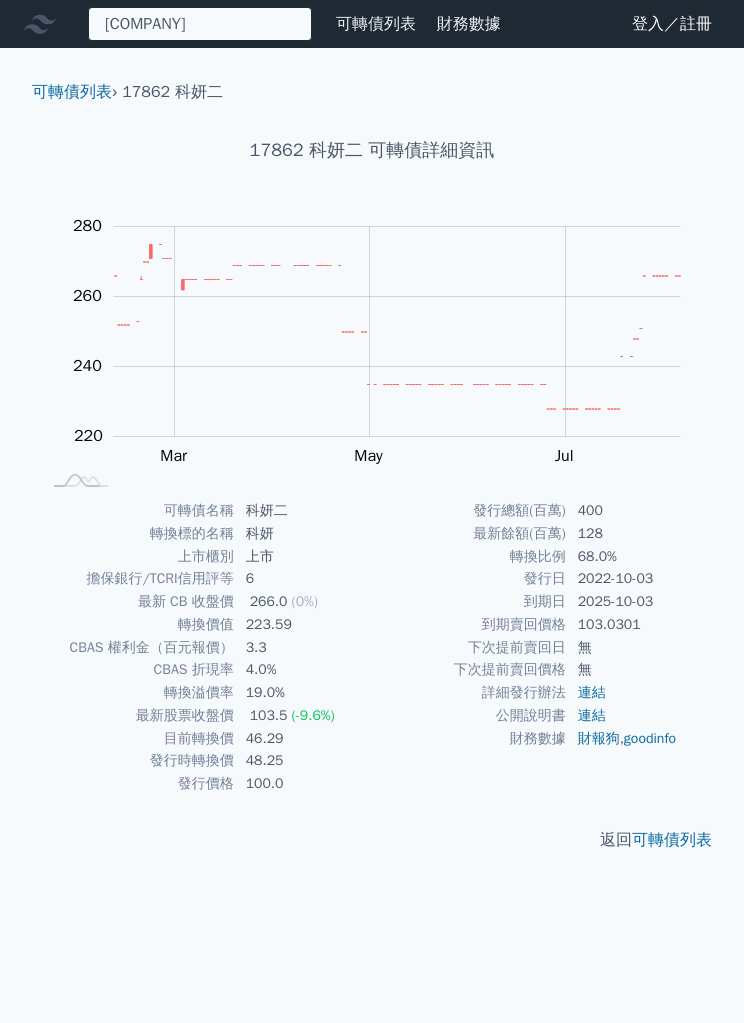 click on "中租
58711 中租一KY" at bounding box center [200, 24] 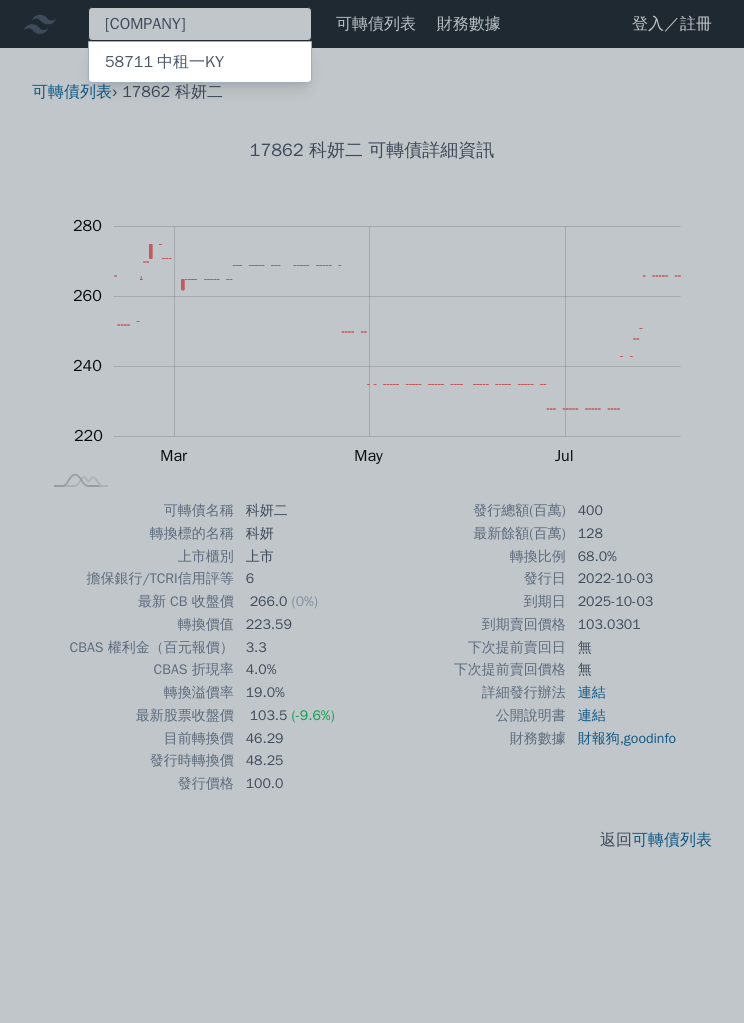 type on "中" 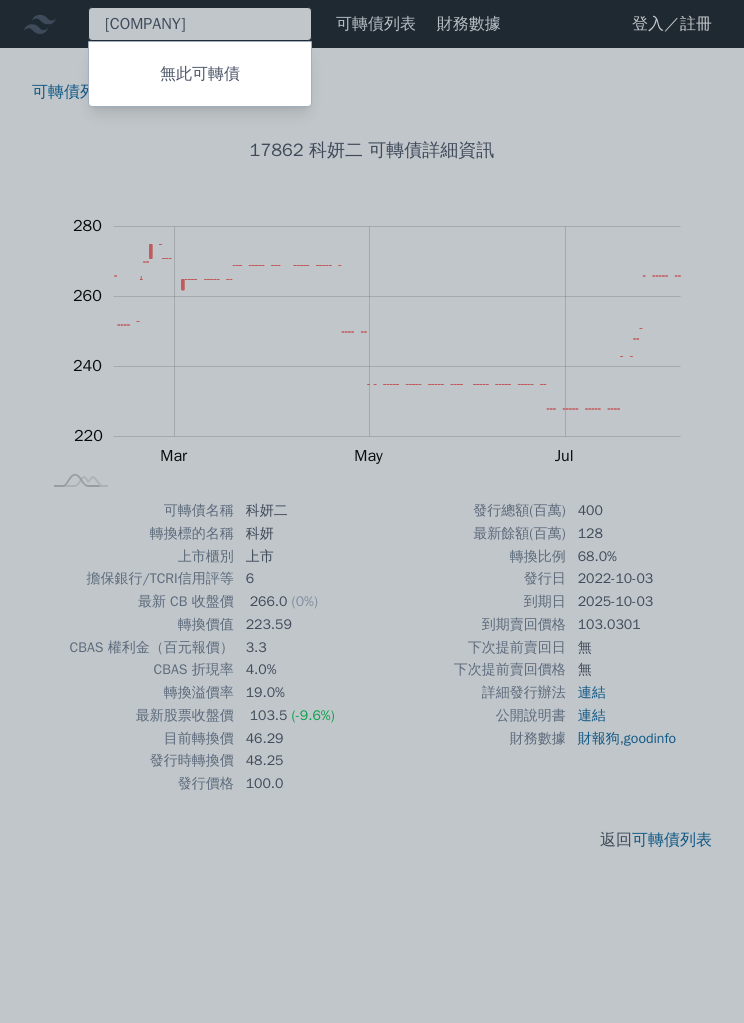 type on "世紀】" 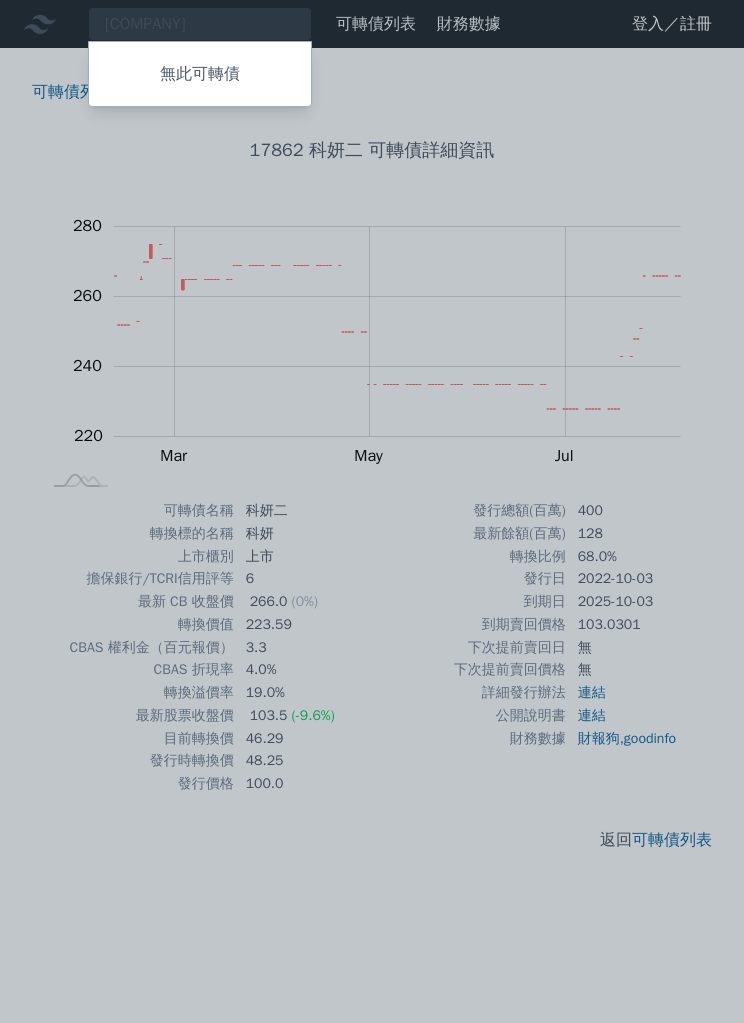 click at bounding box center (372, 511) 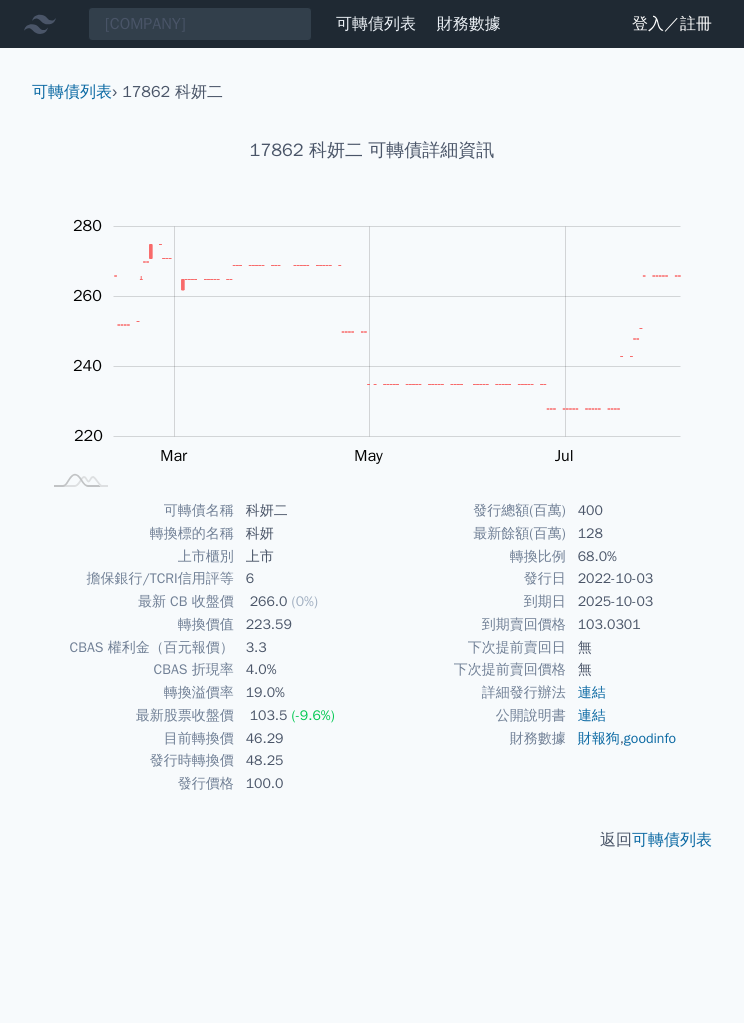 click on "轉換價值" at bounding box center [137, 625] 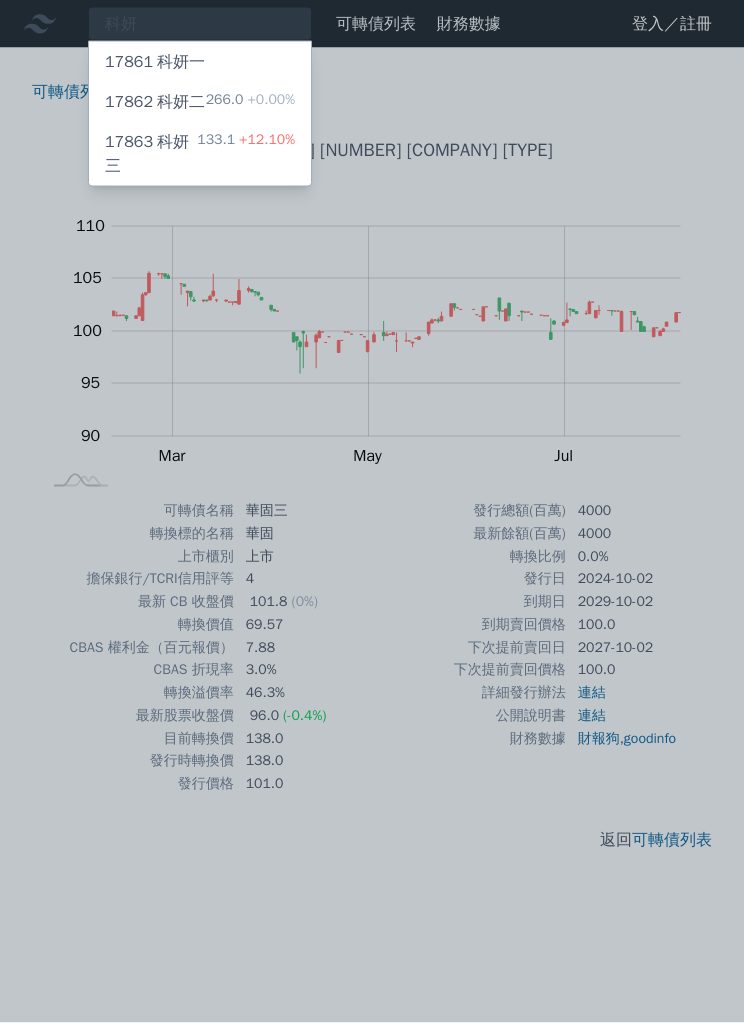 scroll, scrollTop: 0, scrollLeft: 0, axis: both 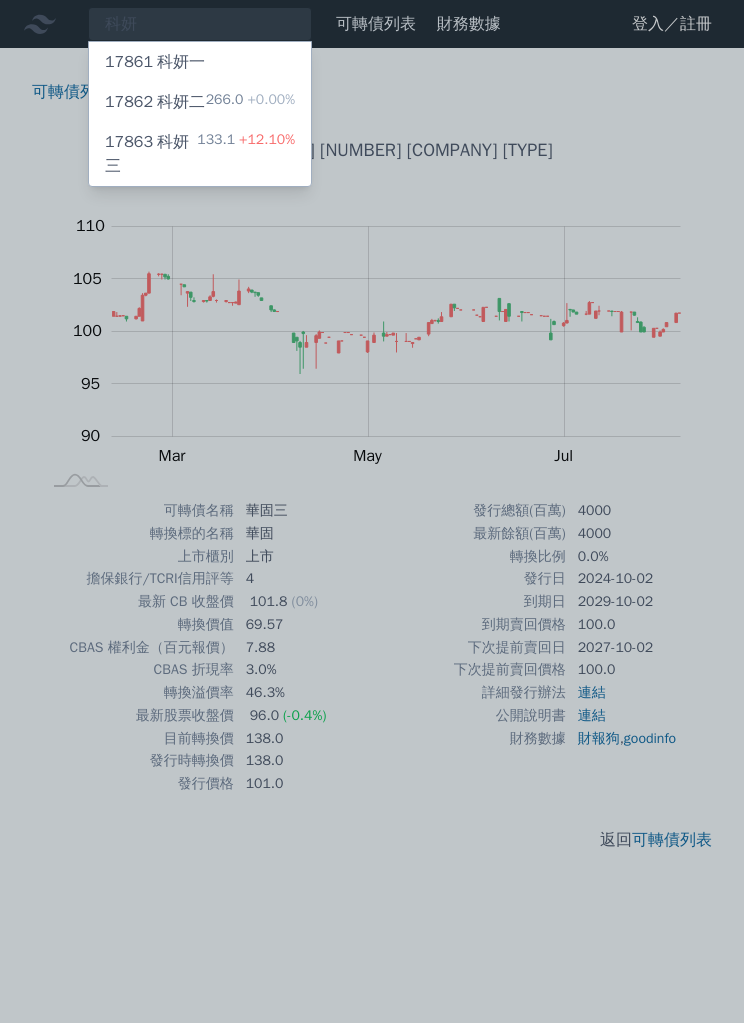 click at bounding box center (372, 511) 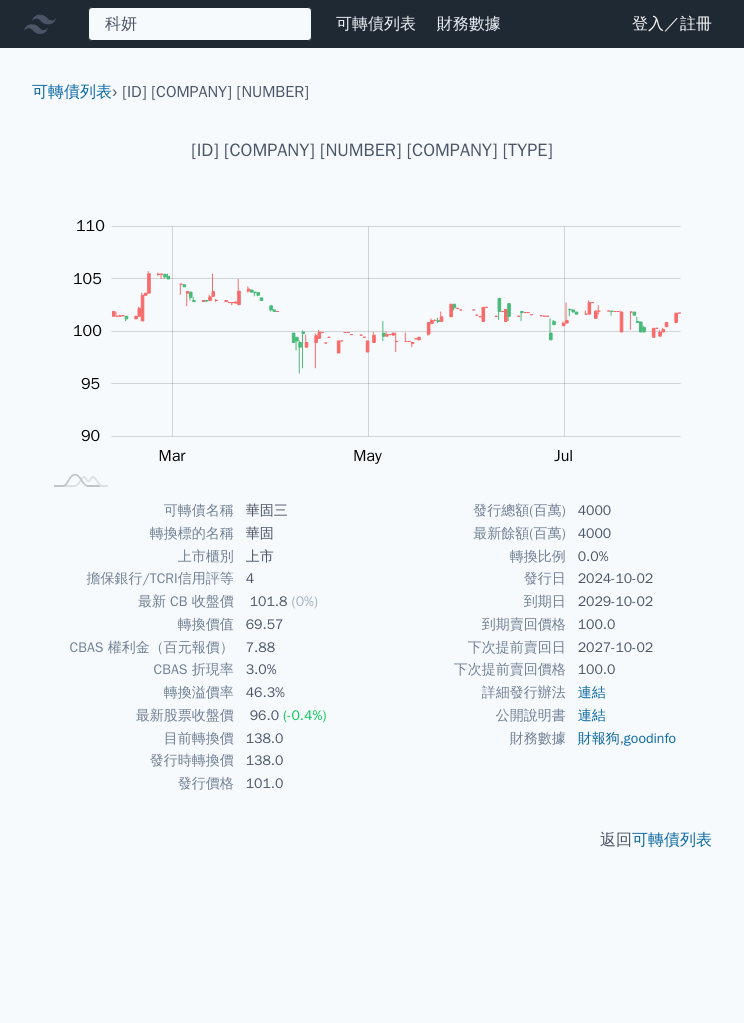 click on "科妍
17861 科妍一
17862 科妍二
266.0 +0.00%
17863 科妍三
133.1 +12.10%" at bounding box center (200, 24) 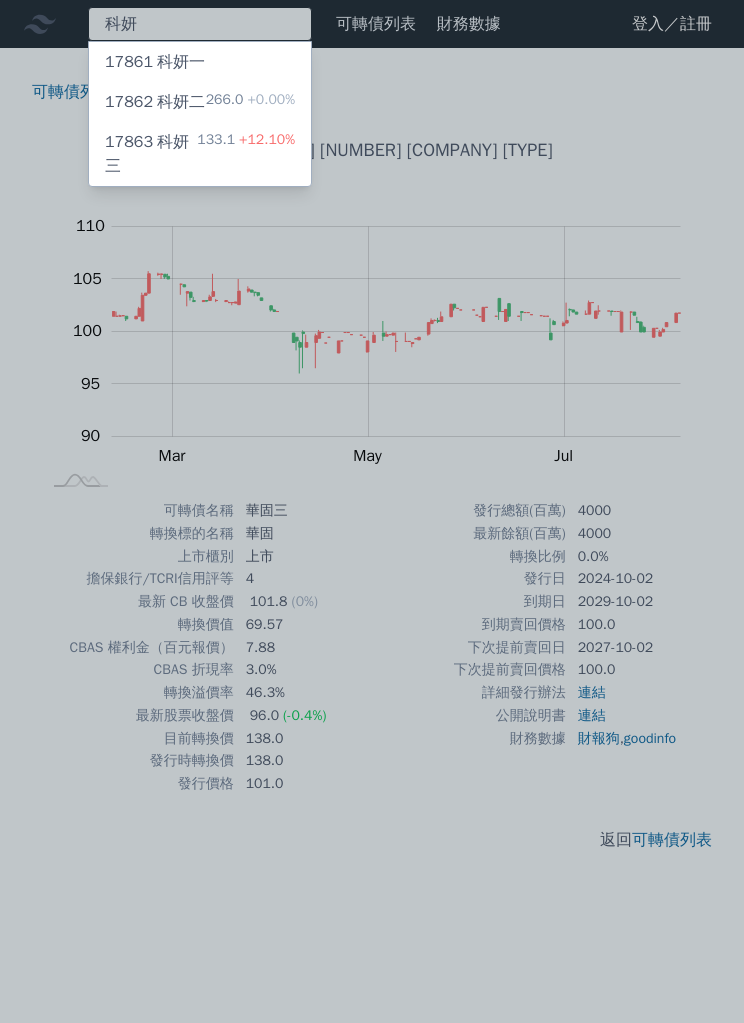 type on "科" 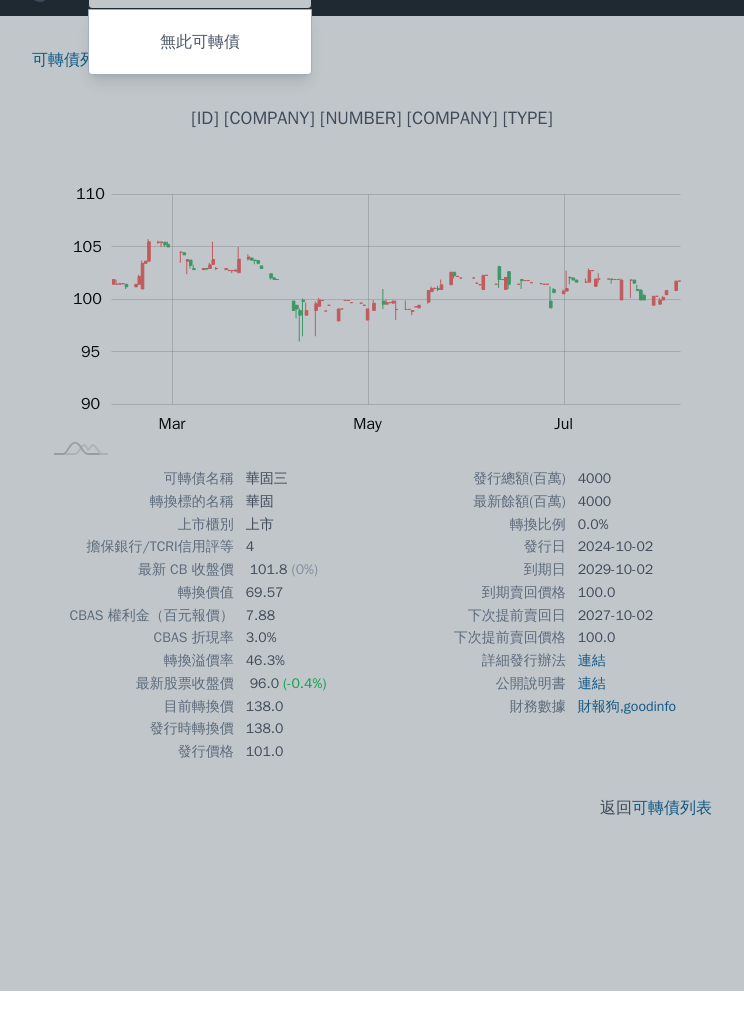 type on "ㄢ" 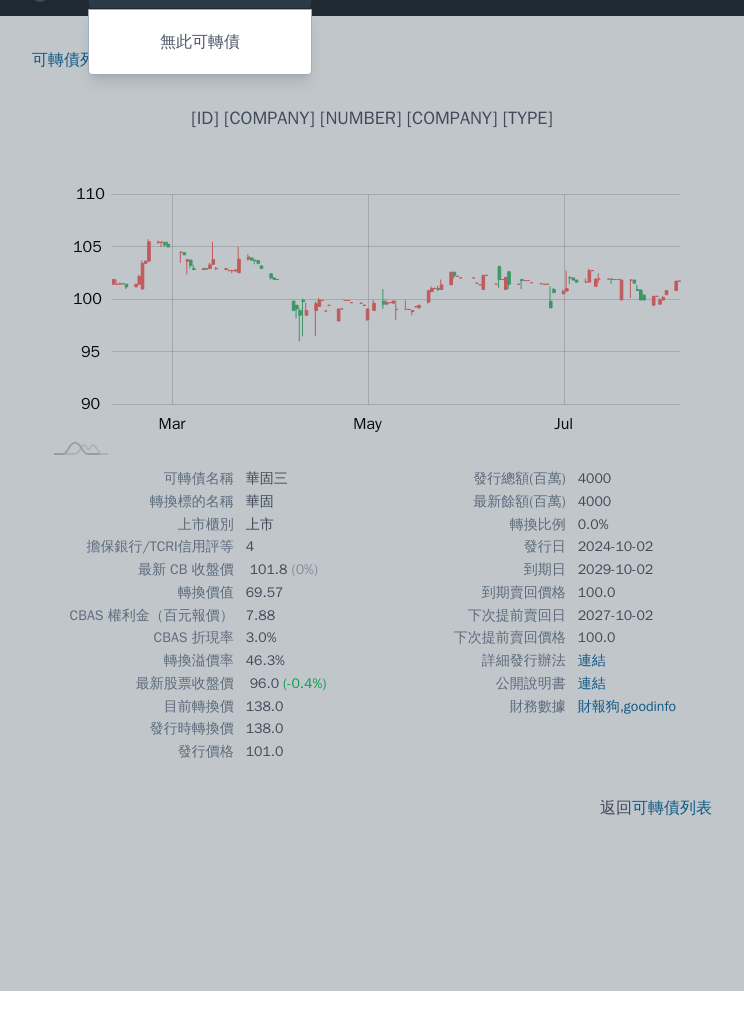 click at bounding box center [372, 511] 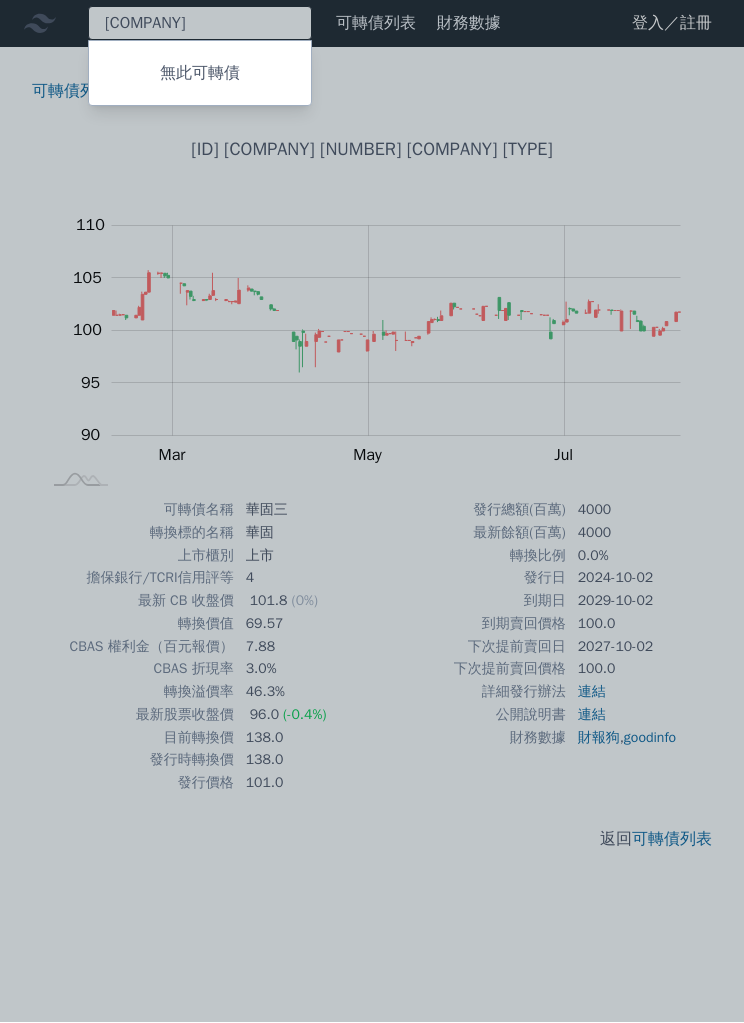 scroll, scrollTop: 0, scrollLeft: 0, axis: both 